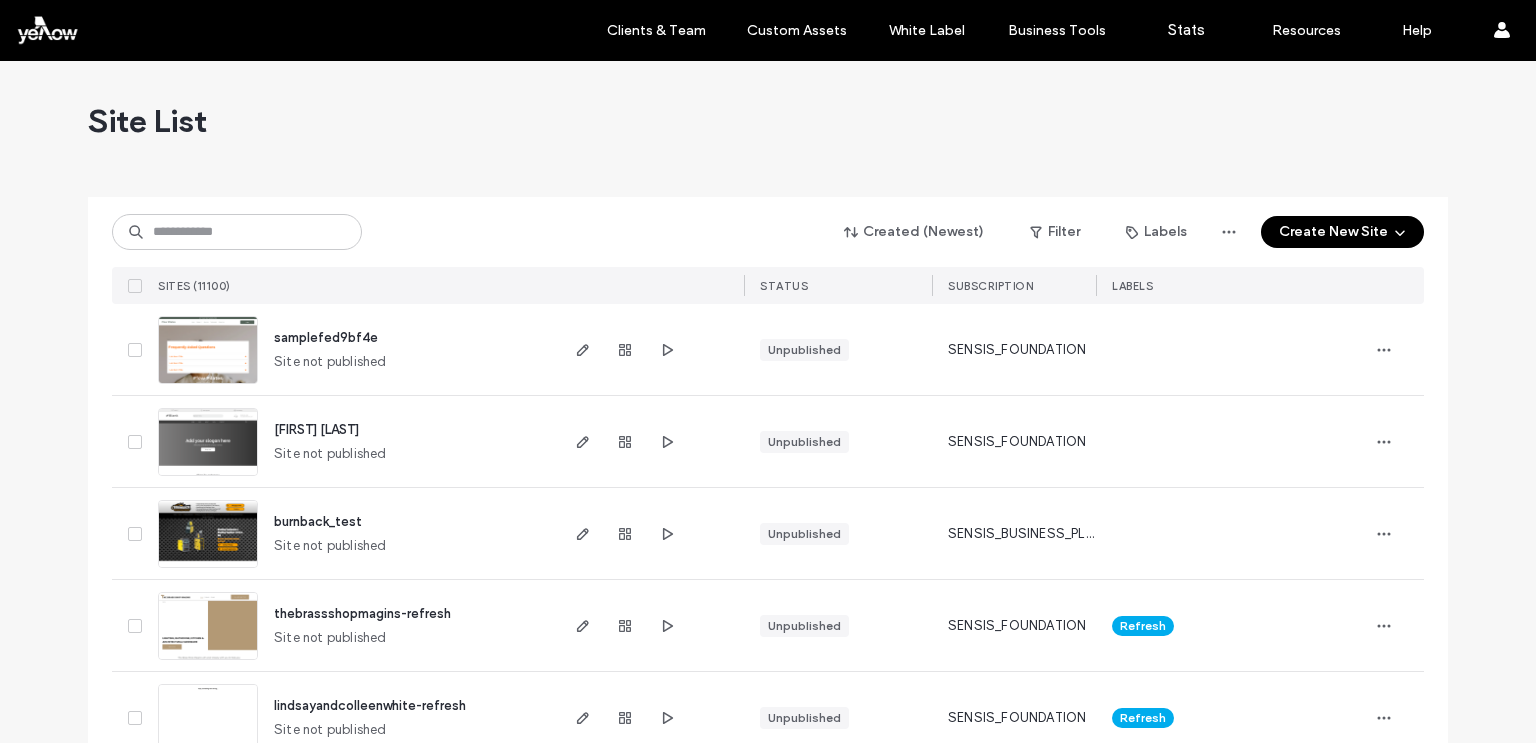 scroll, scrollTop: 0, scrollLeft: 0, axis: both 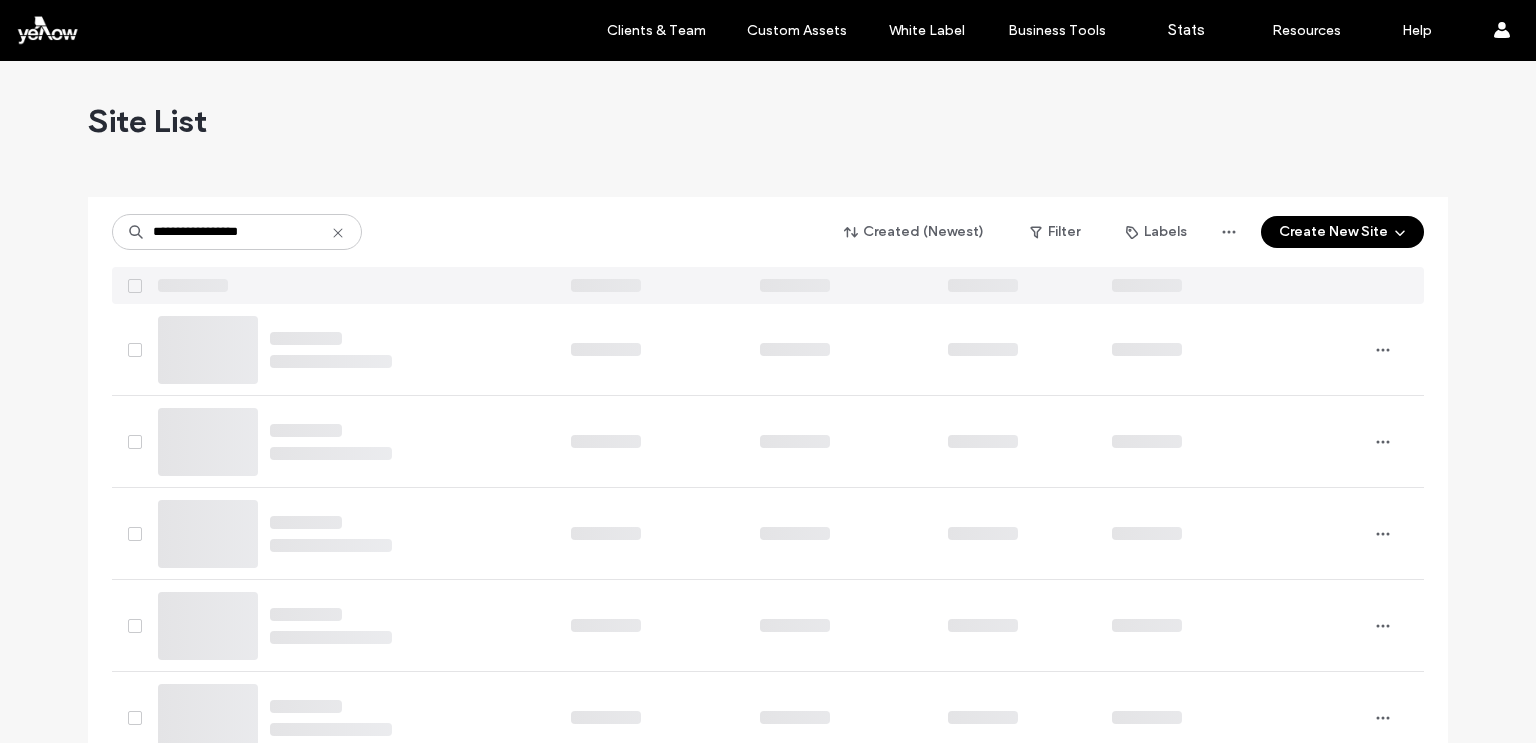 click on "Site List" at bounding box center (768, 121) 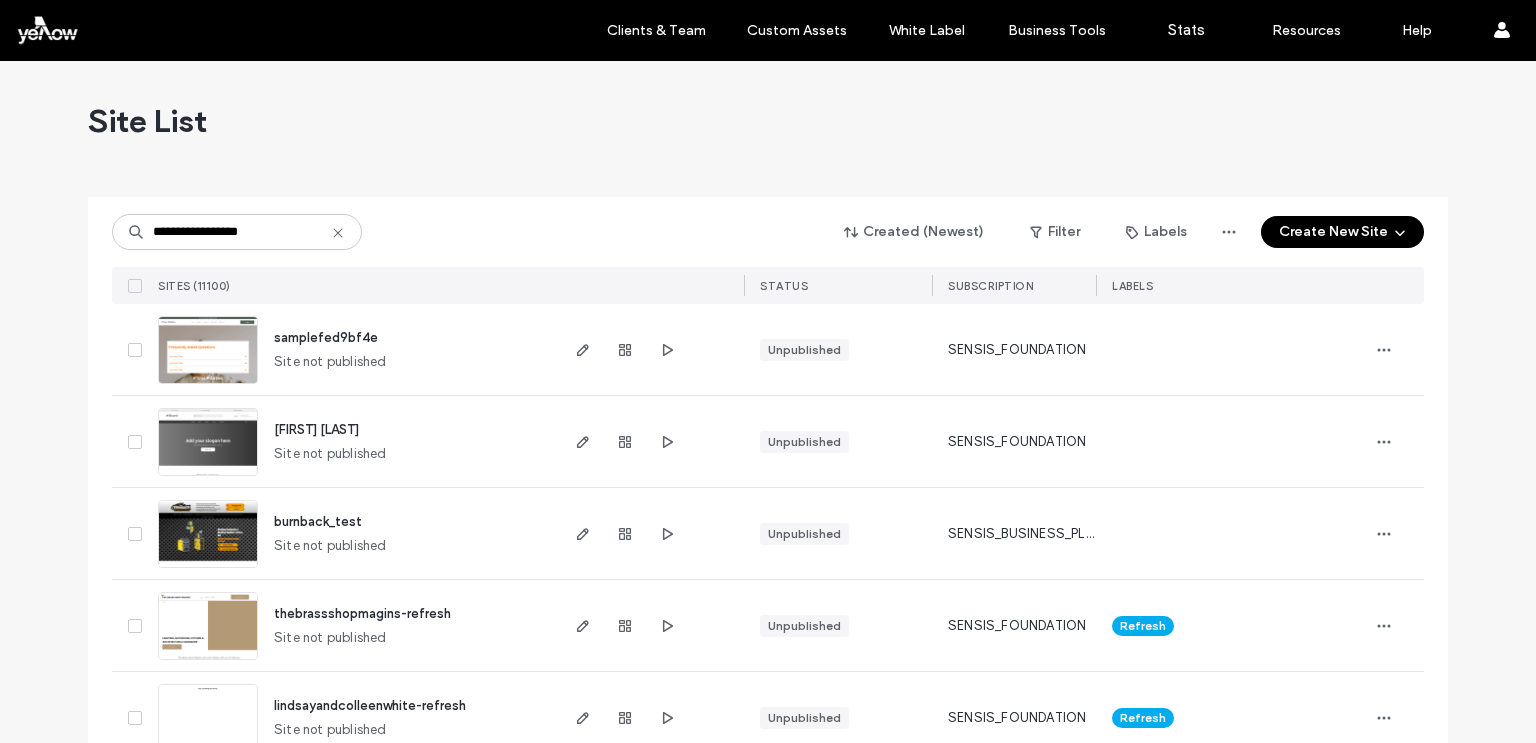 click on "**********" at bounding box center [768, 250] 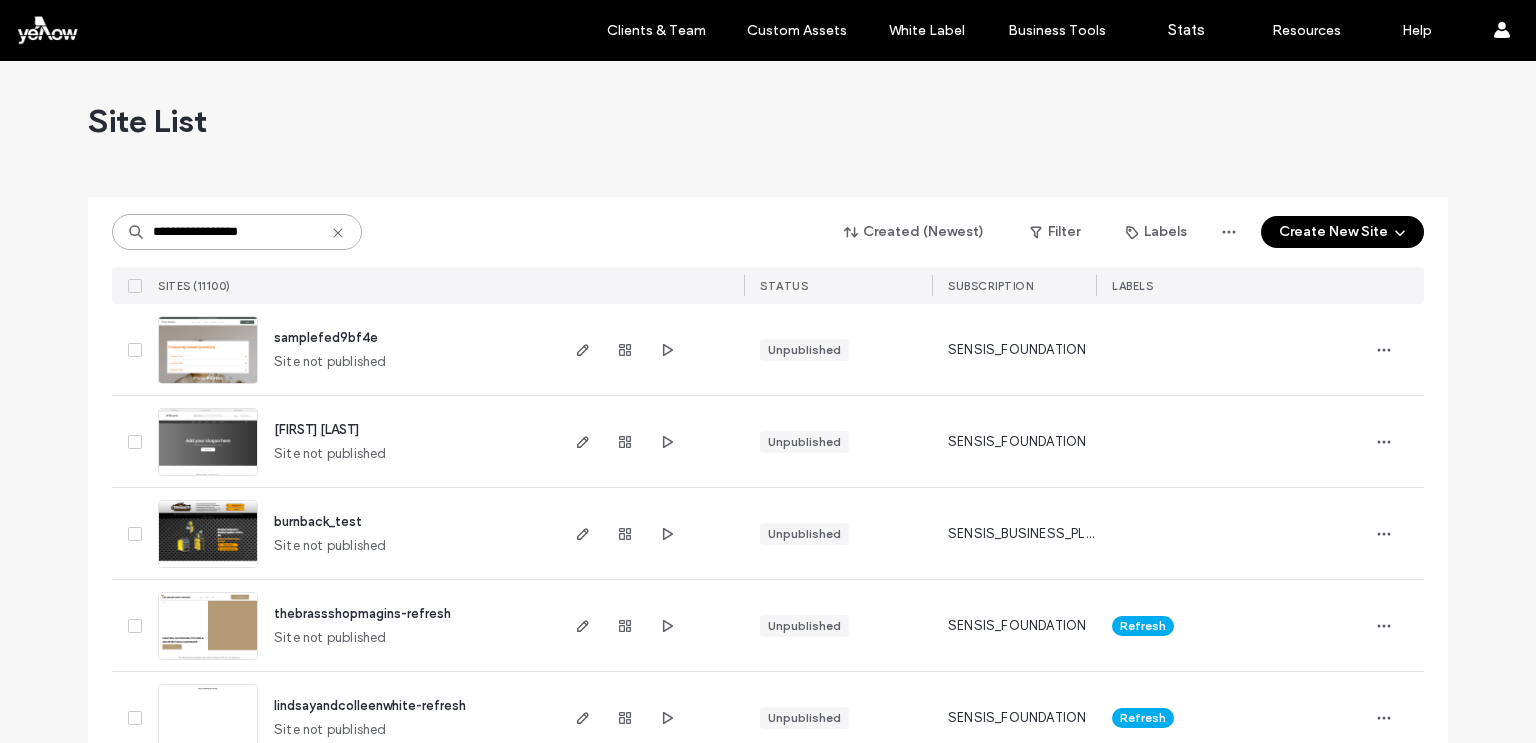 click on "**********" at bounding box center [237, 232] 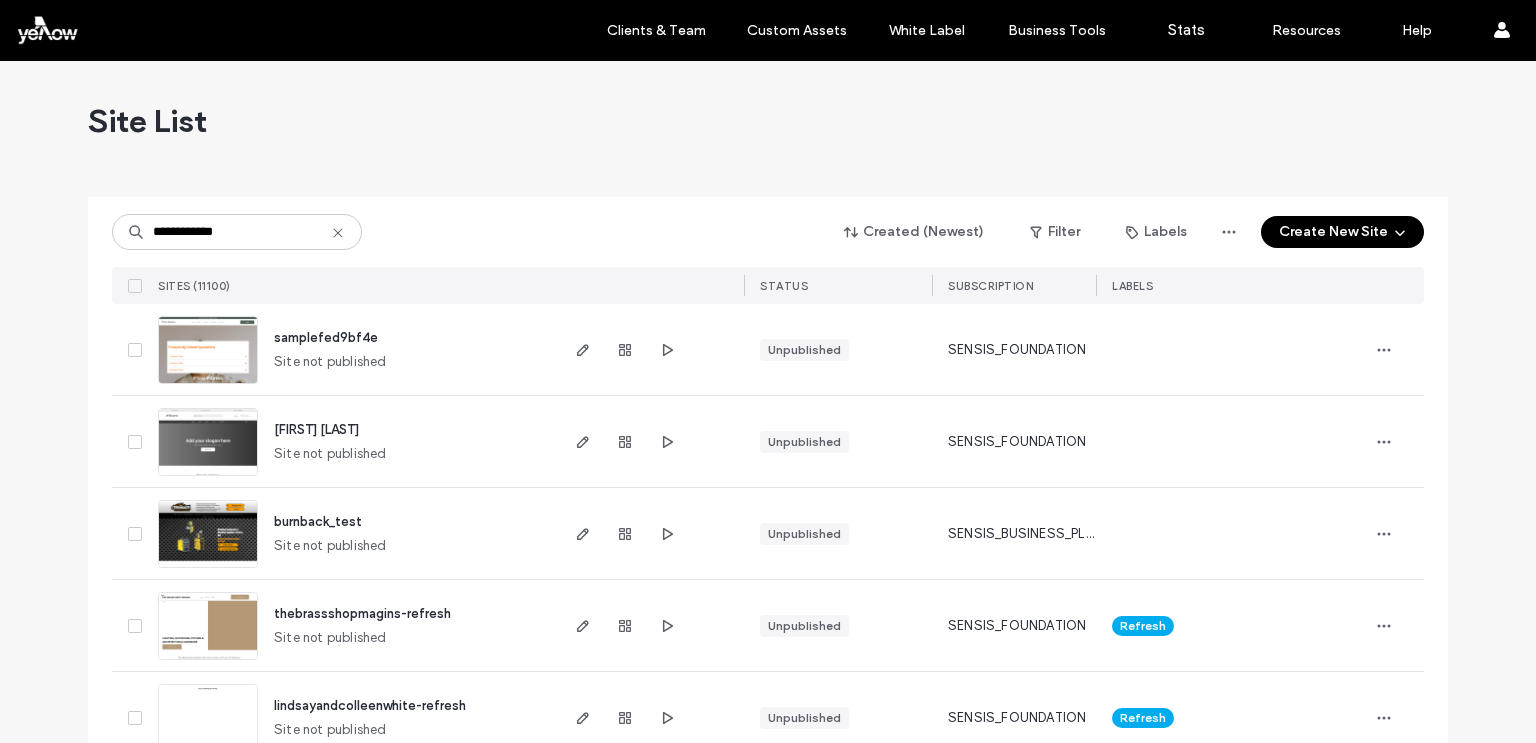 click on "**********" at bounding box center (768, 250) 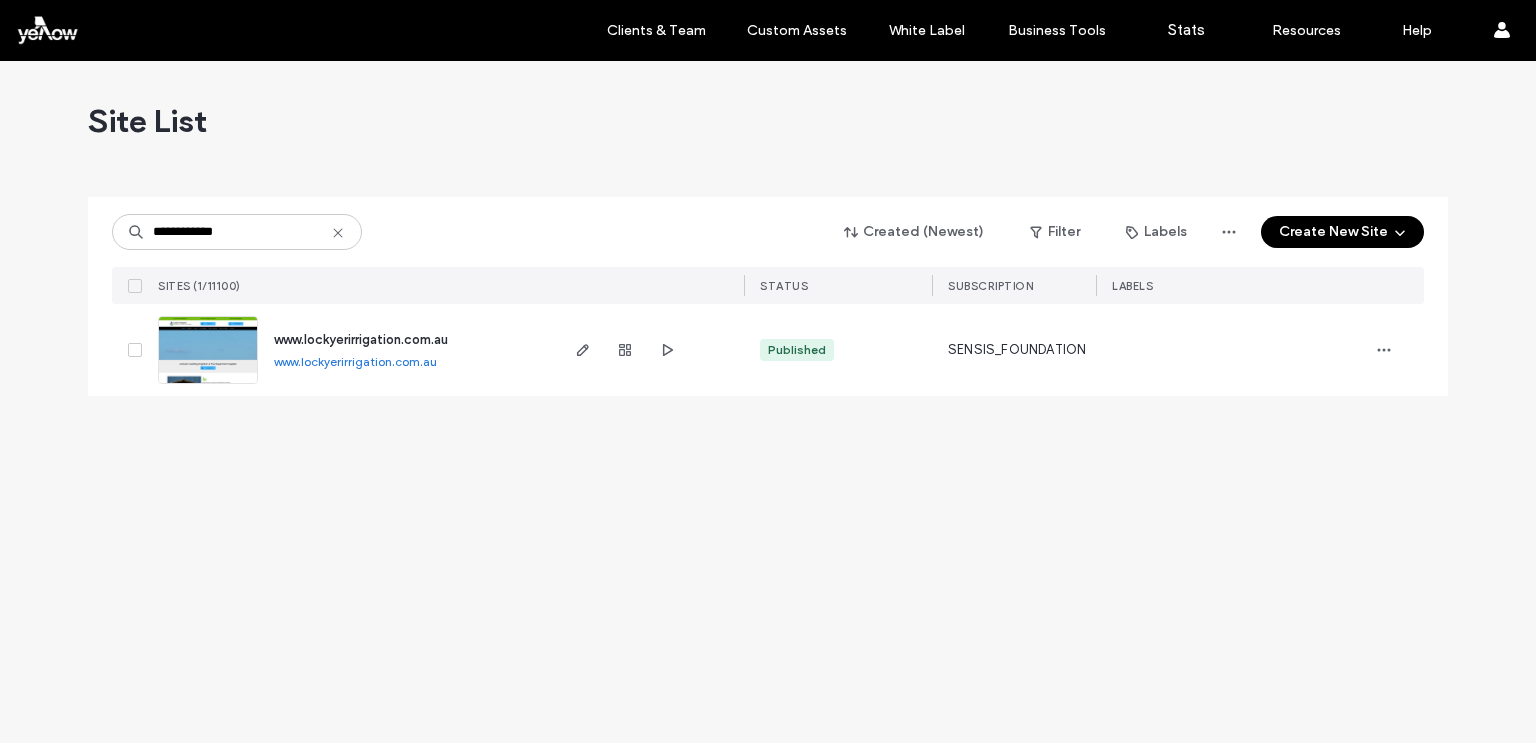 click on "**********" at bounding box center [768, 402] 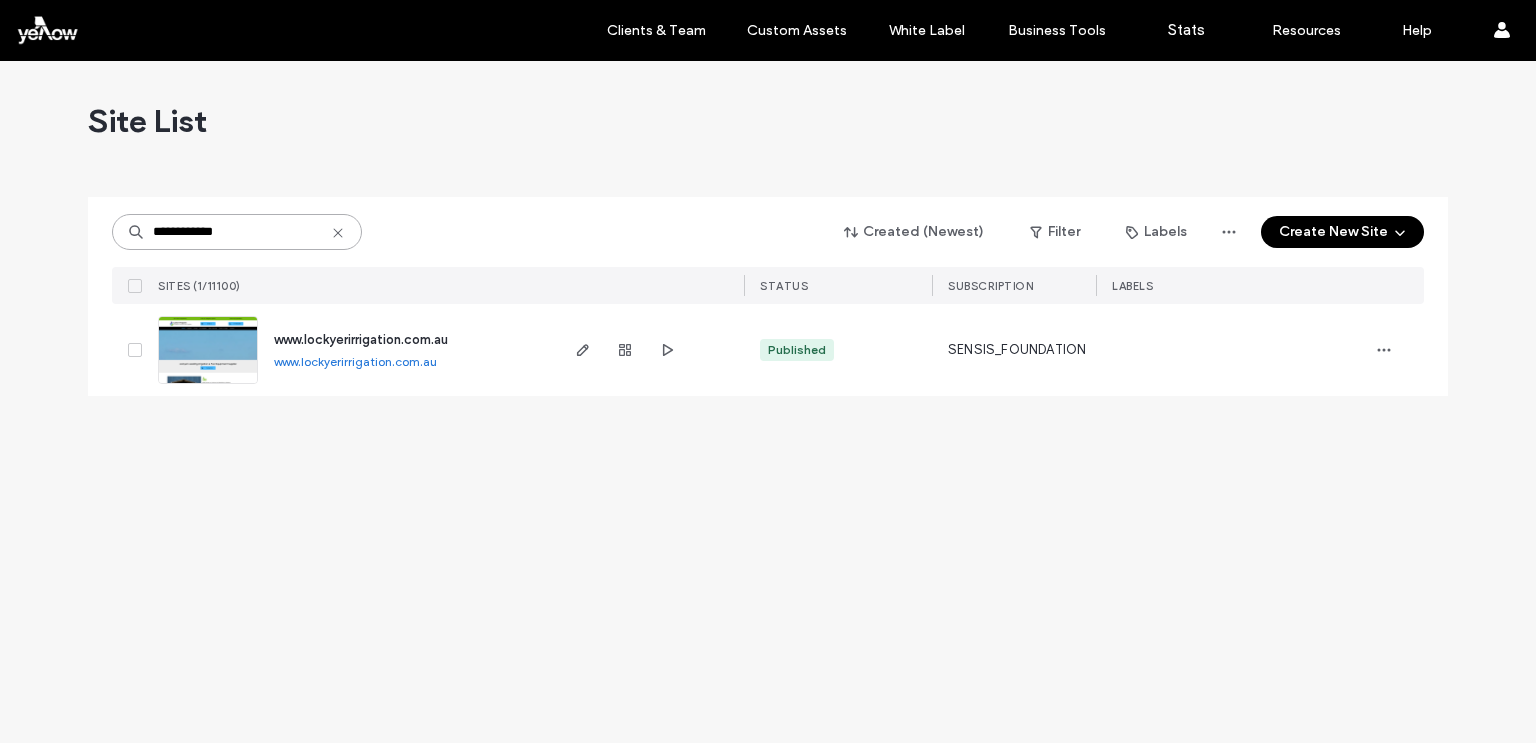 click on "**********" at bounding box center [237, 232] 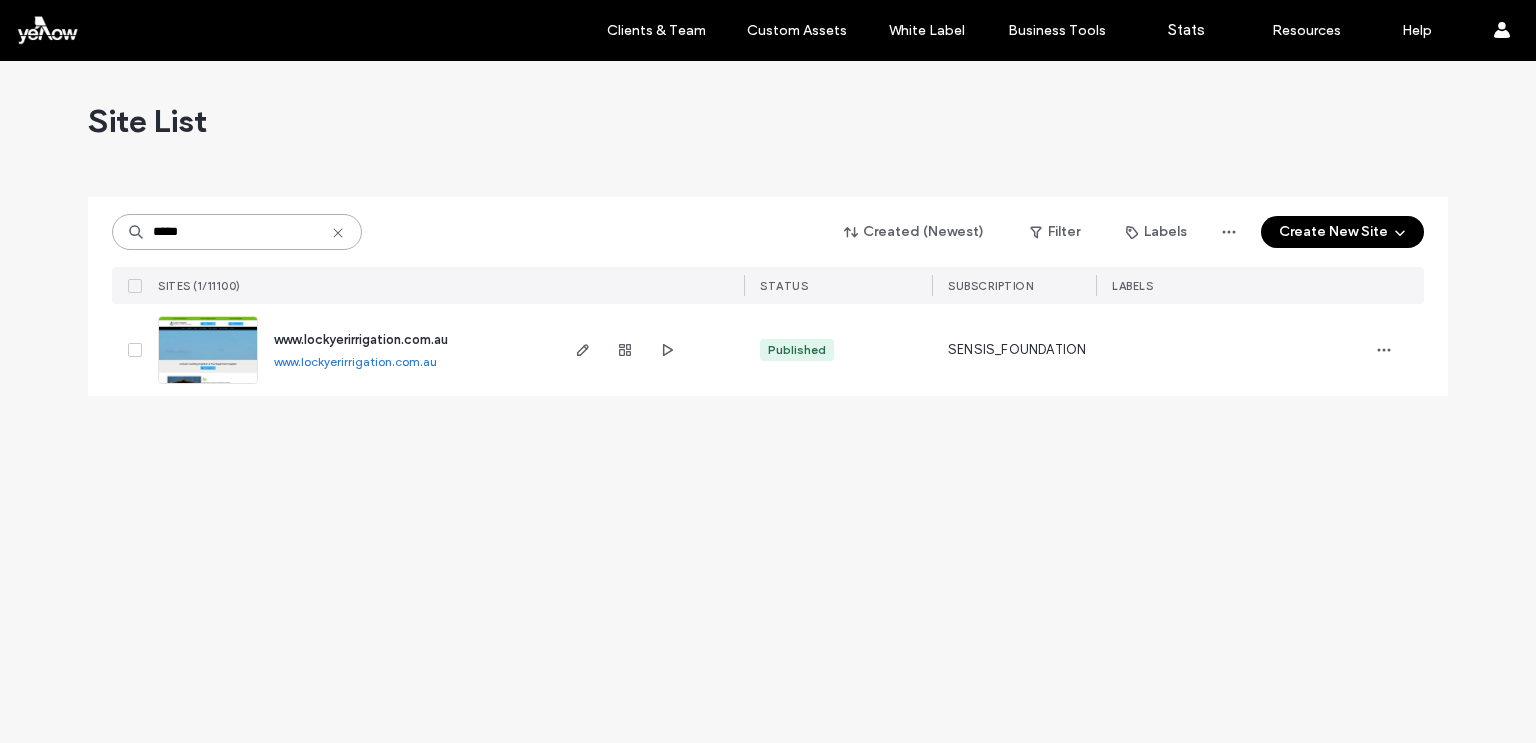 paste on "**********" 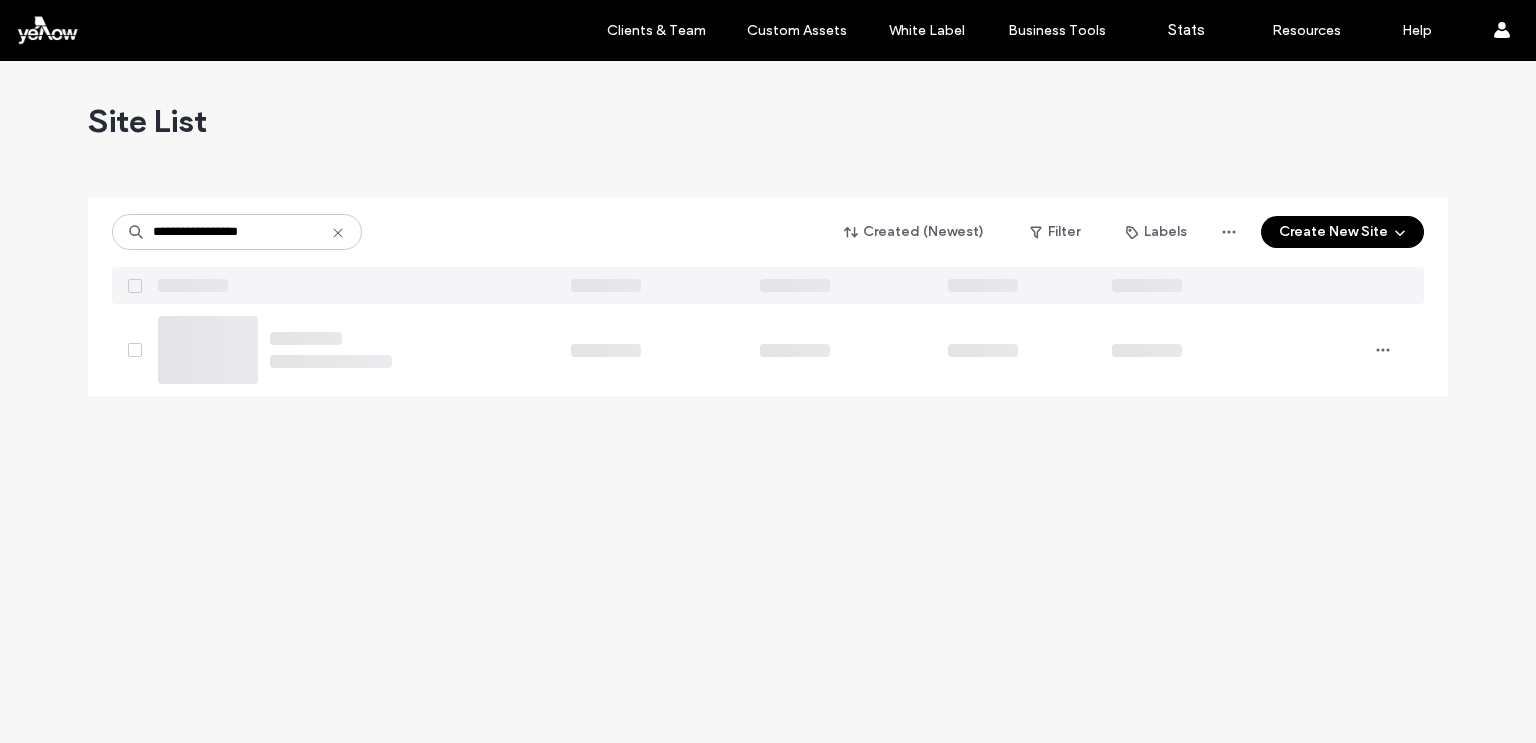 click at bounding box center [768, 189] 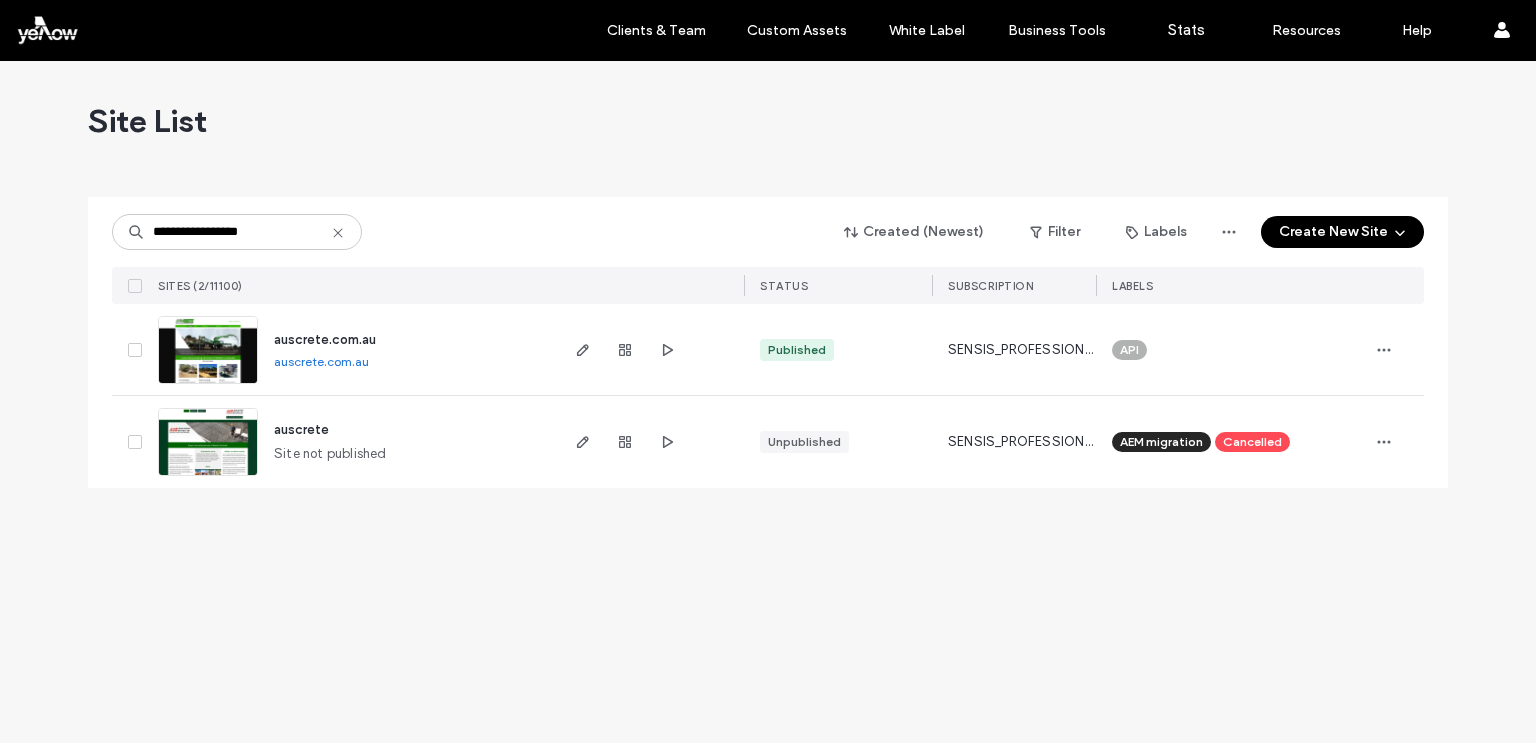 click on "**********" at bounding box center [768, 402] 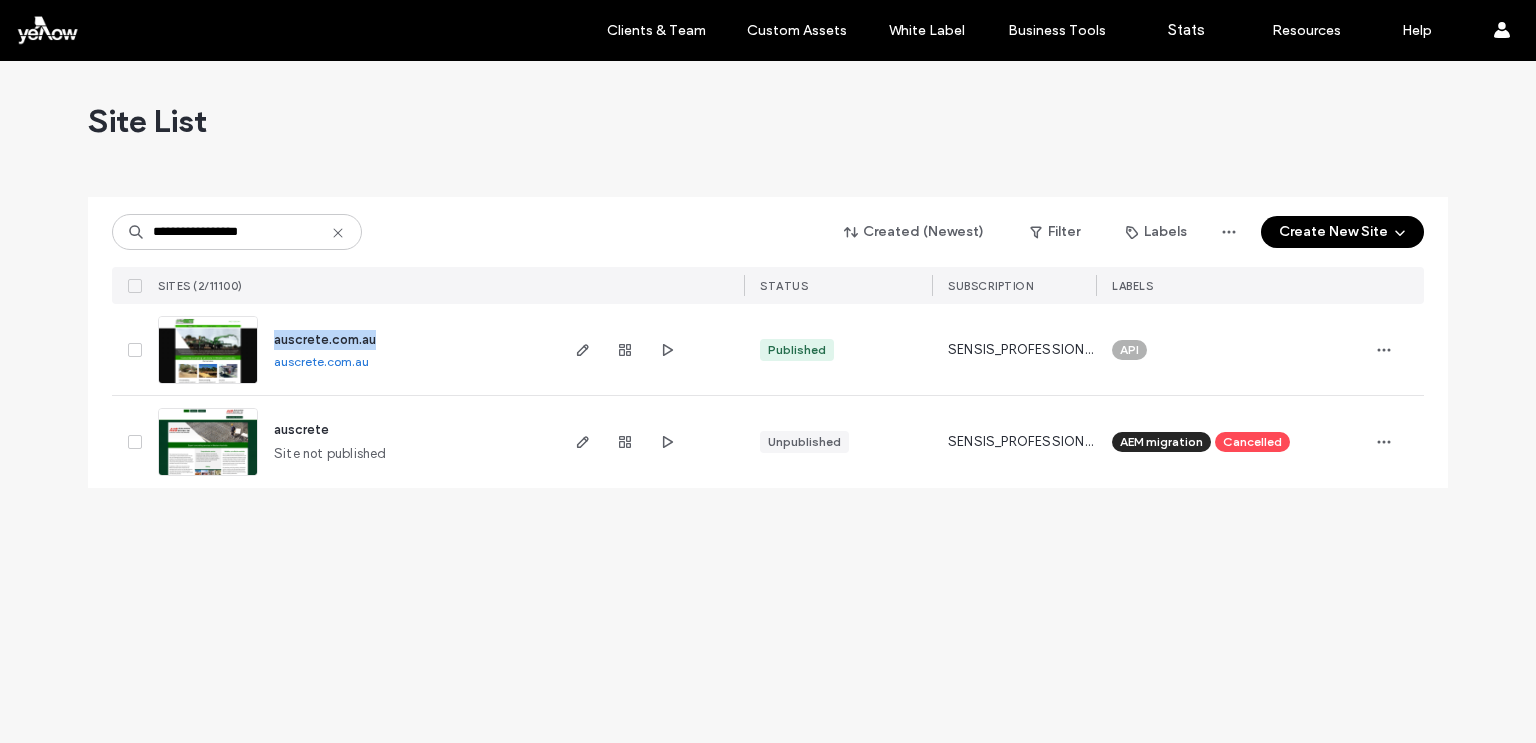 copy on "auscrete.com.au" 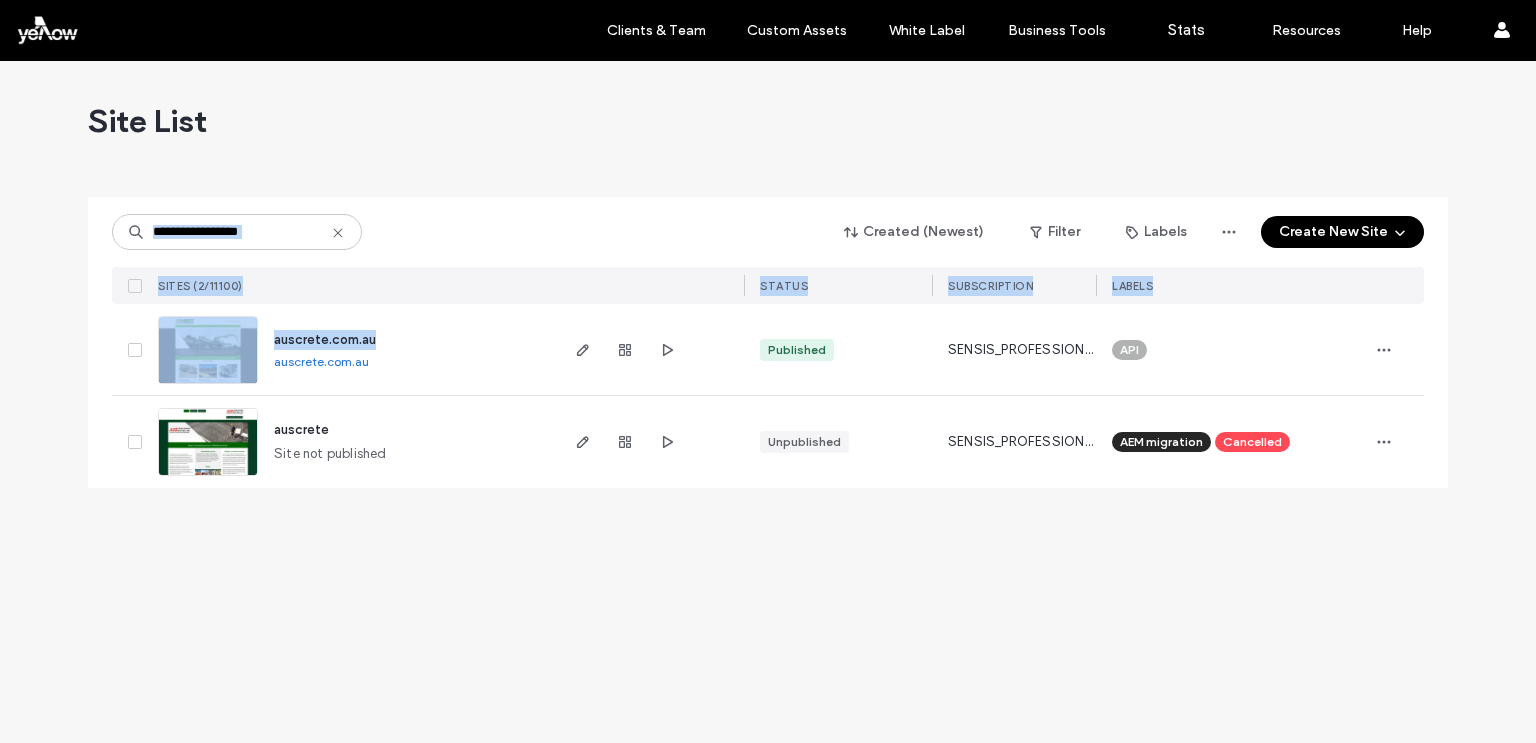 drag, startPoint x: 383, startPoint y: 339, endPoint x: 613, endPoint y: 195, distance: 271.35953 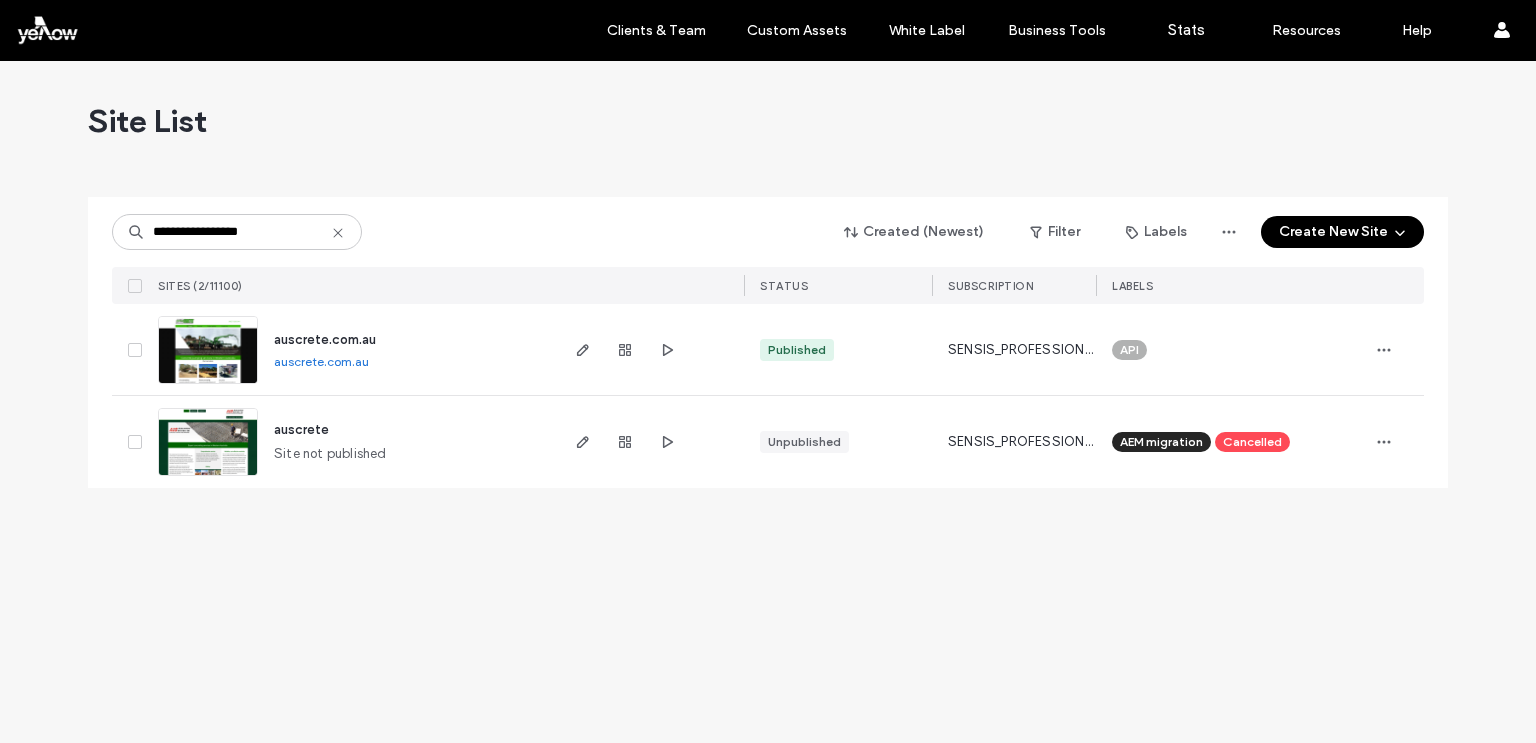 click on "Site List" at bounding box center [768, 121] 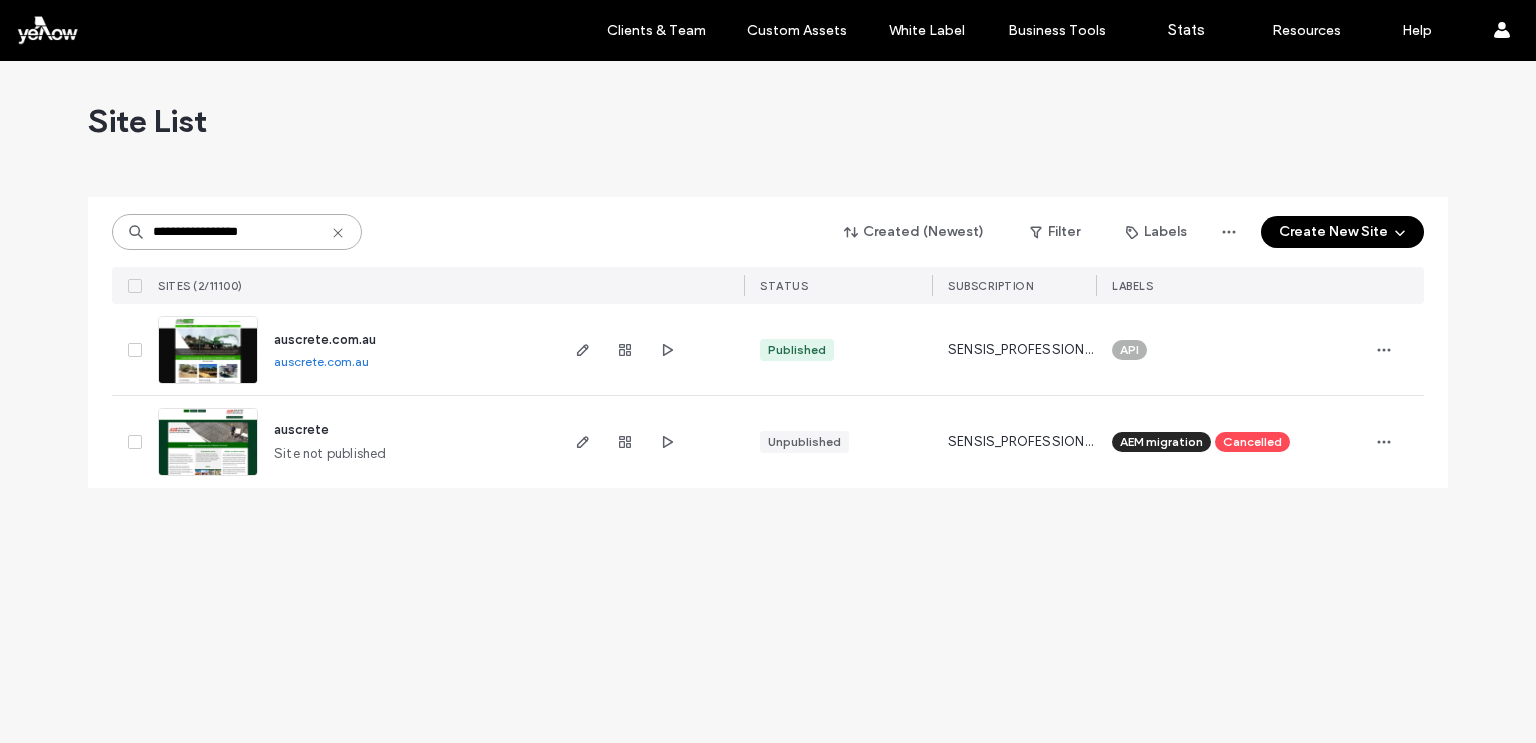 click on "**********" at bounding box center (237, 232) 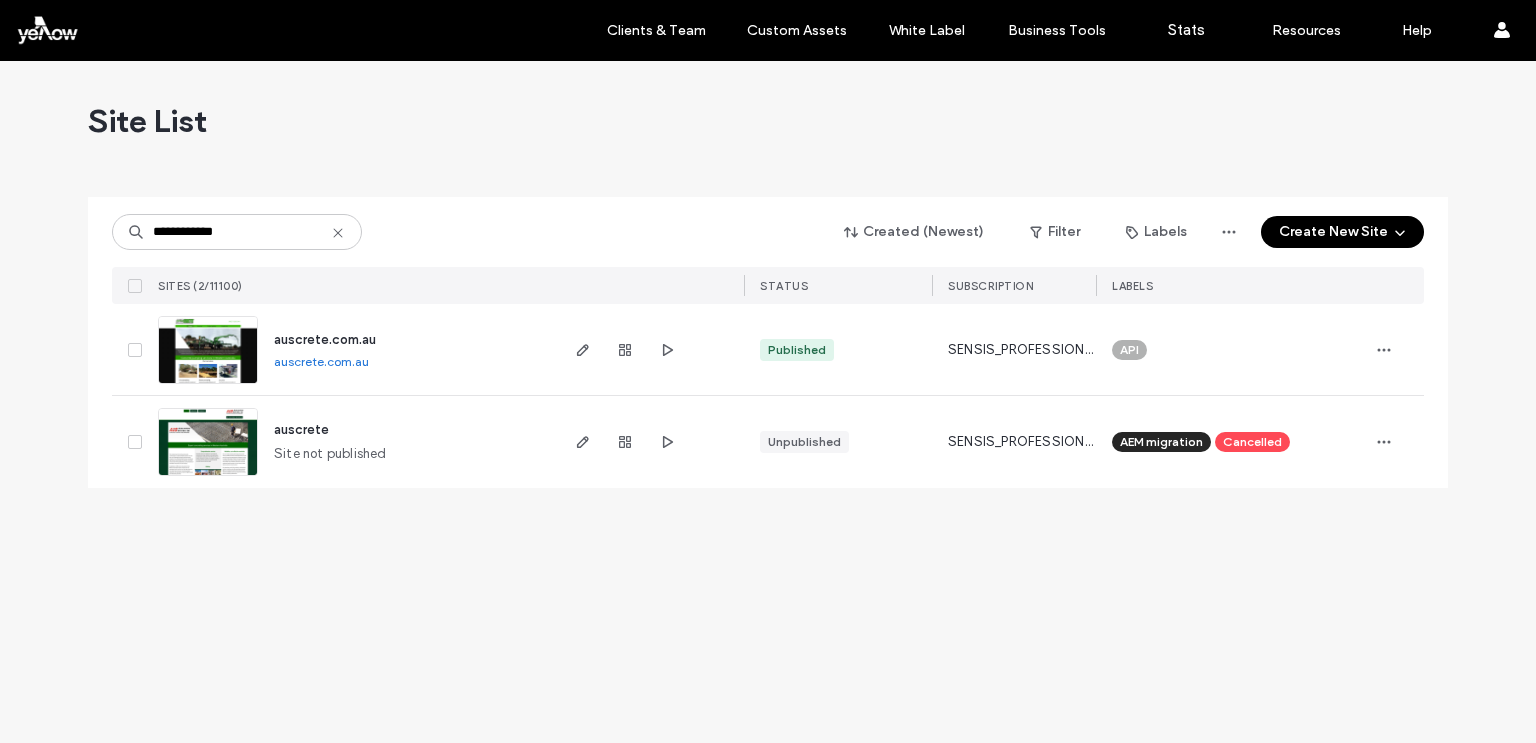 click on "**********" at bounding box center [768, 232] 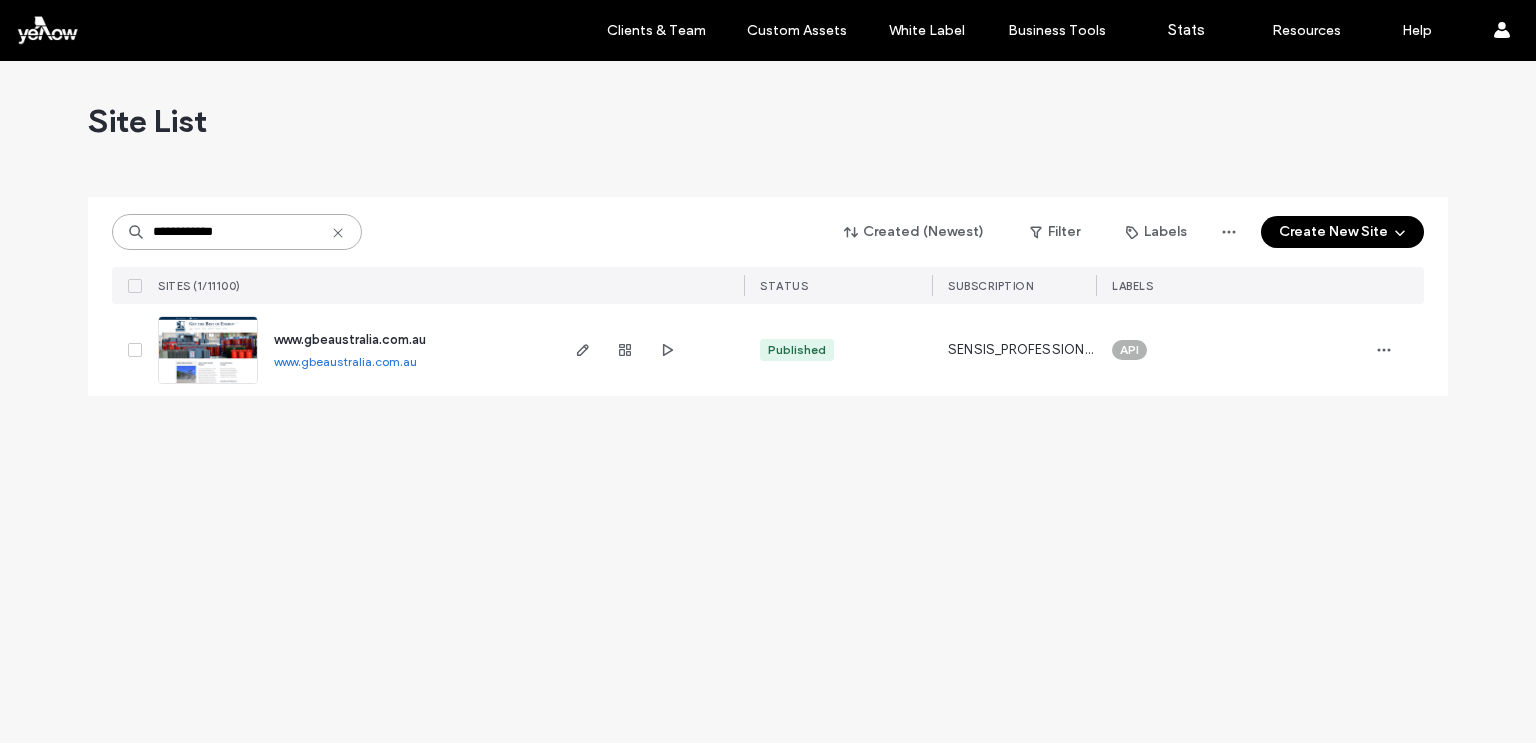 click on "**********" at bounding box center [237, 232] 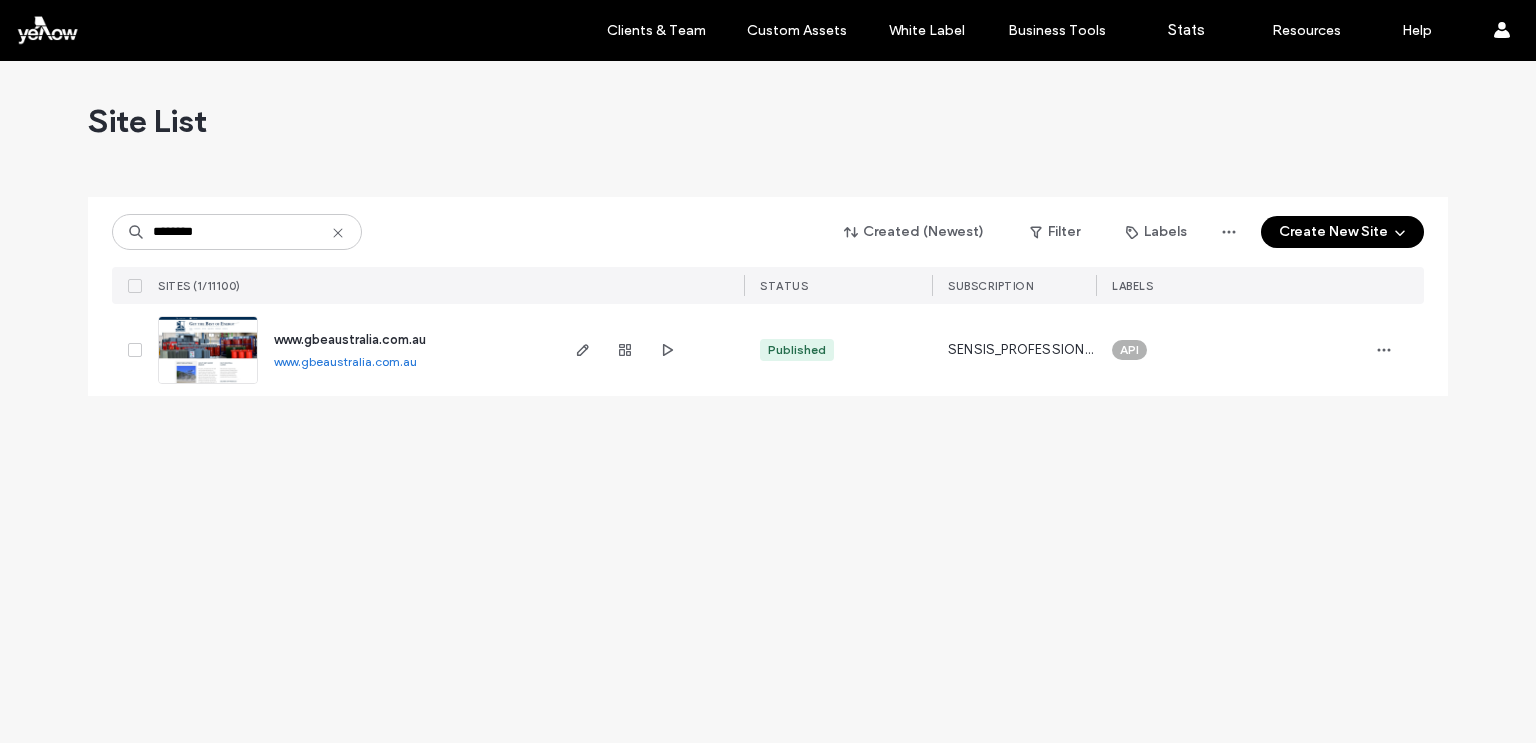 click on "******** Created (Newest) Filter Labels Create New Site" at bounding box center [768, 232] 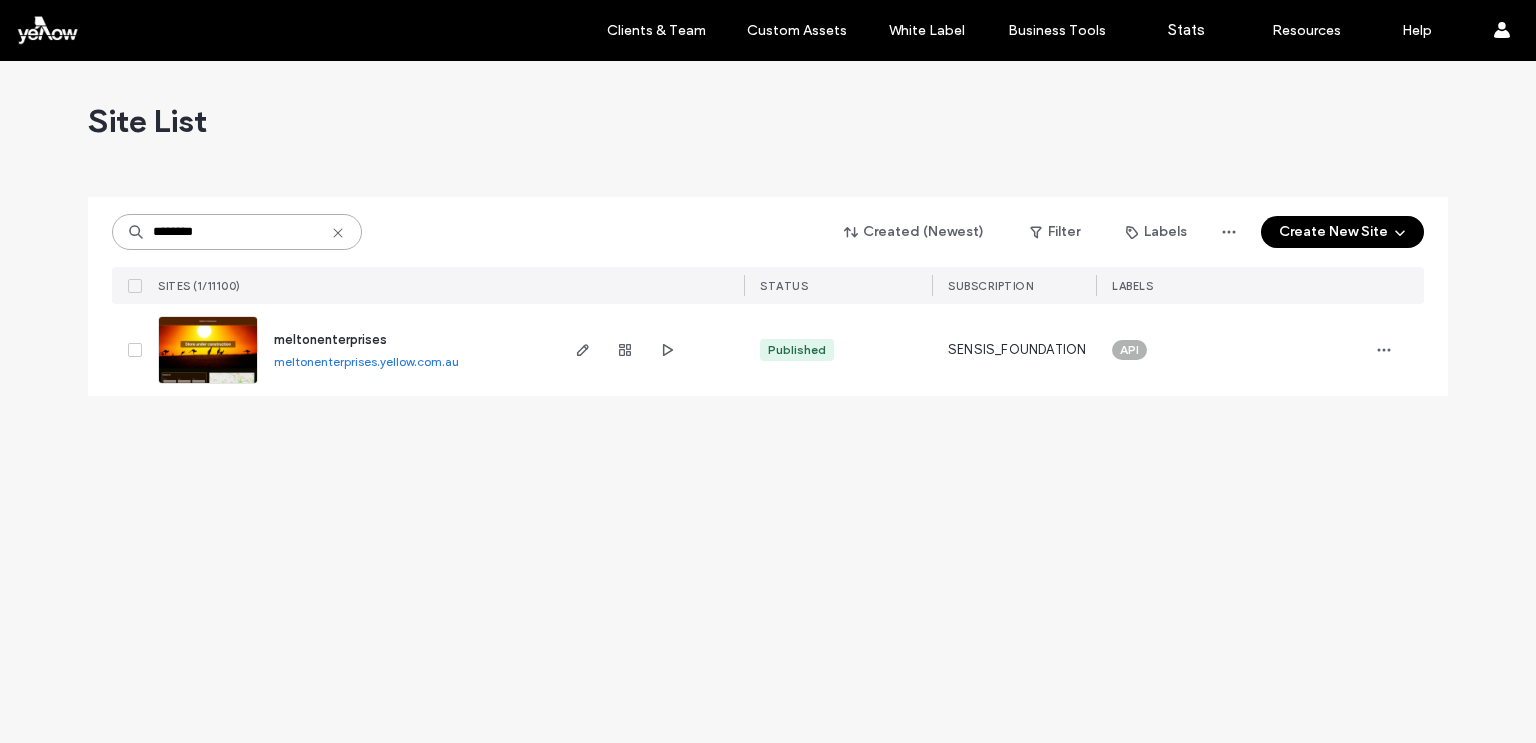 click on "********" at bounding box center [237, 232] 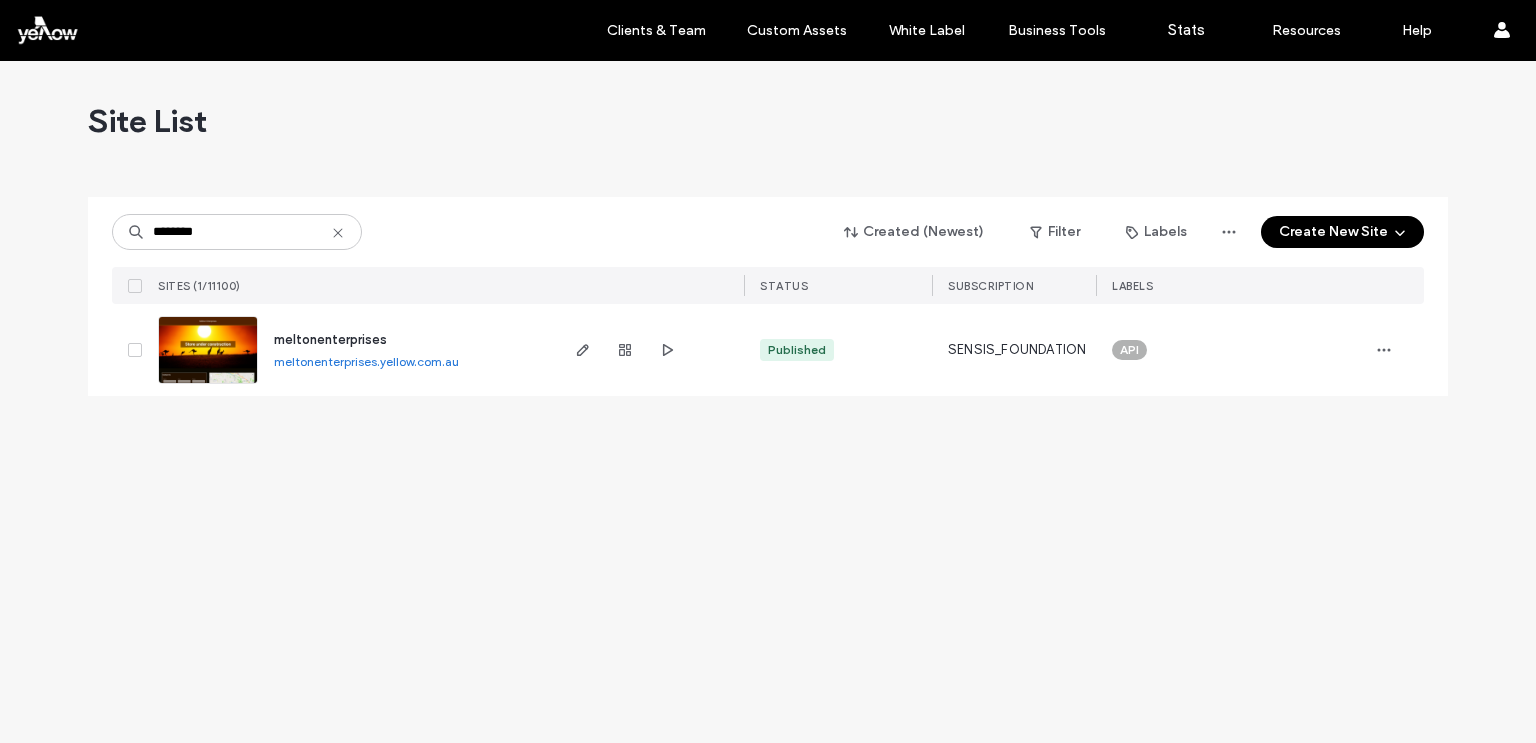 click on "******** Created (Newest) Filter Labels Create New Site" at bounding box center [768, 232] 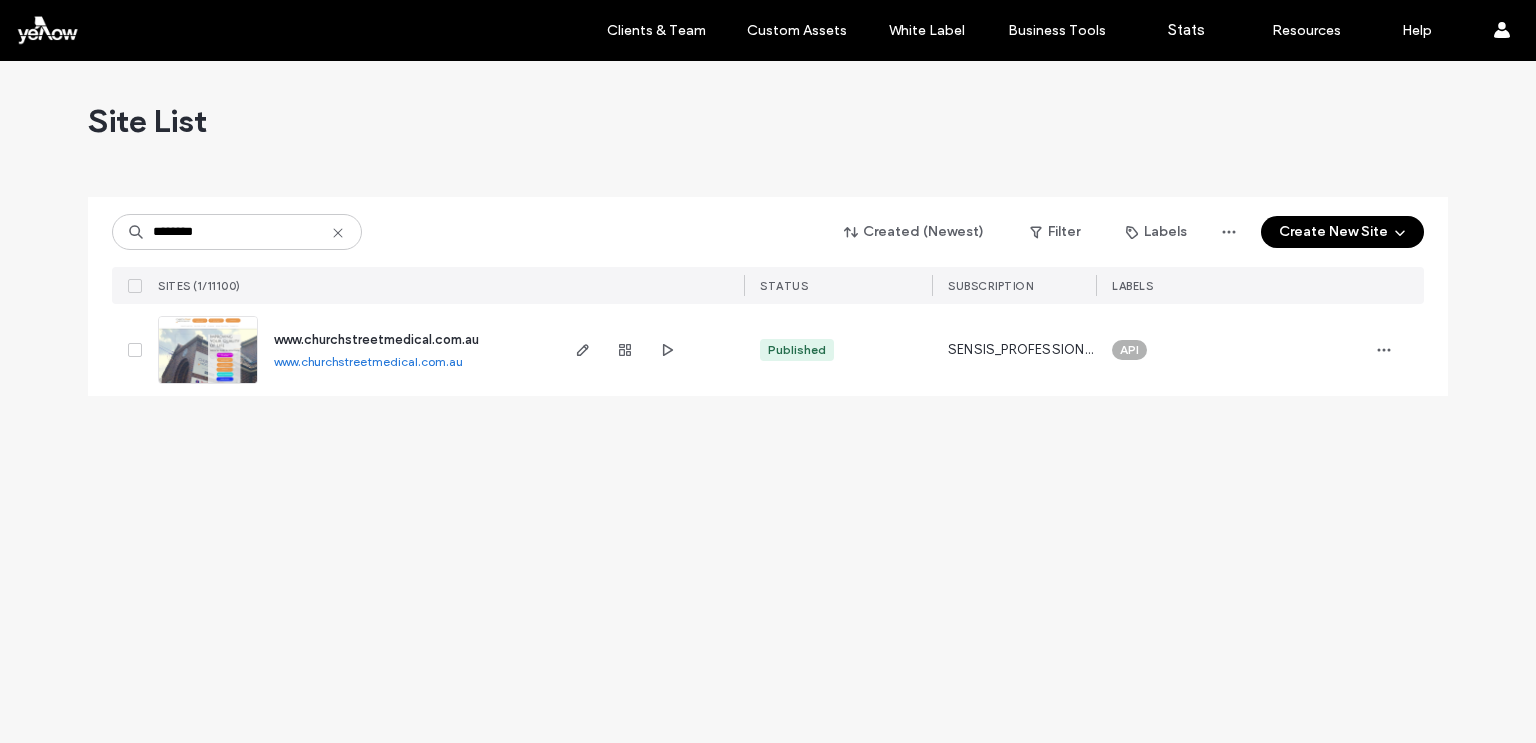 click on "Site List ******** Created (Newest) Filter Labels Create New Site SITES (1/11100) STATUS SUBSCRIPTION LABELS www.churchstreetmedical.com.au www.churchstreetmedical.com.au Published SENSIS_PROFESSIONAL API" at bounding box center (768, 402) 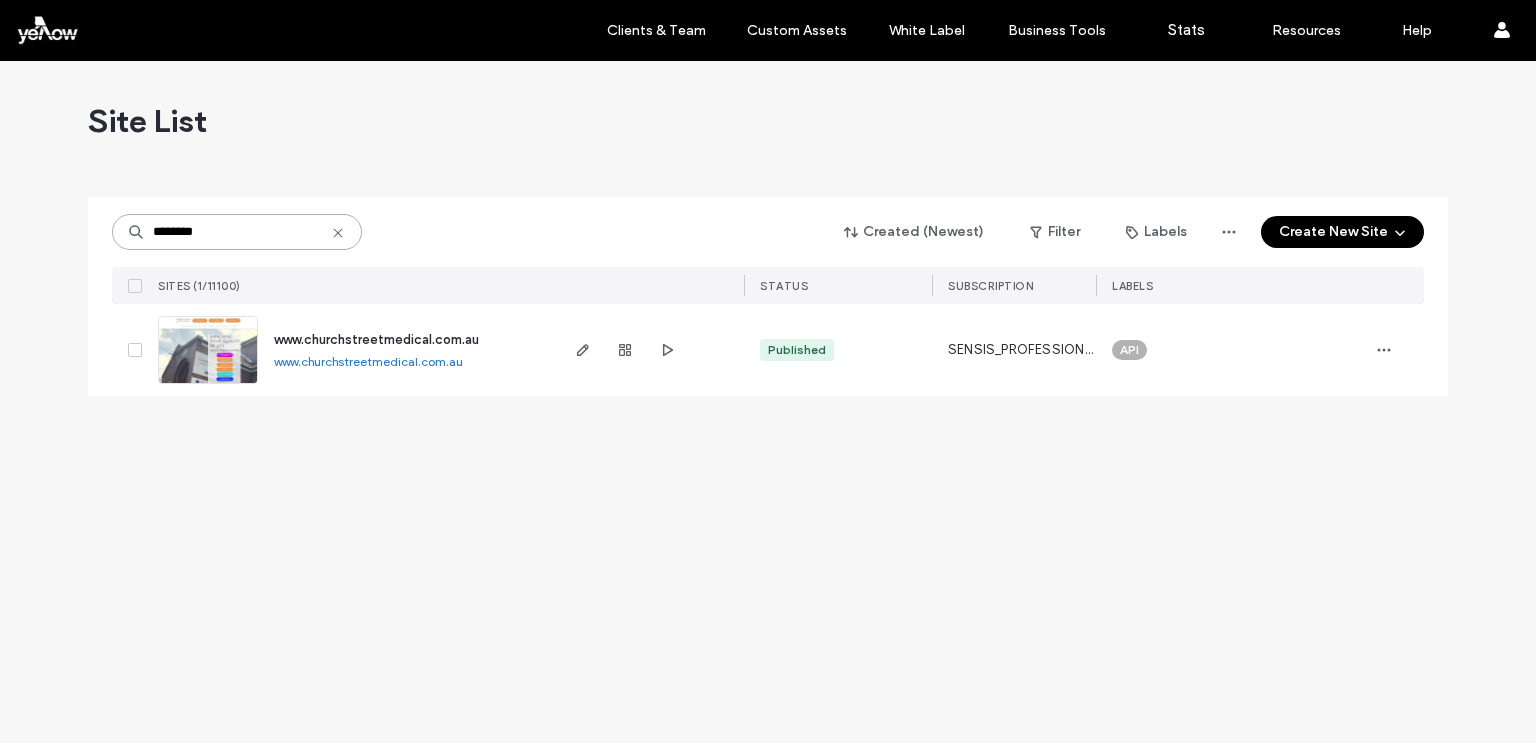 click on "********" at bounding box center [237, 232] 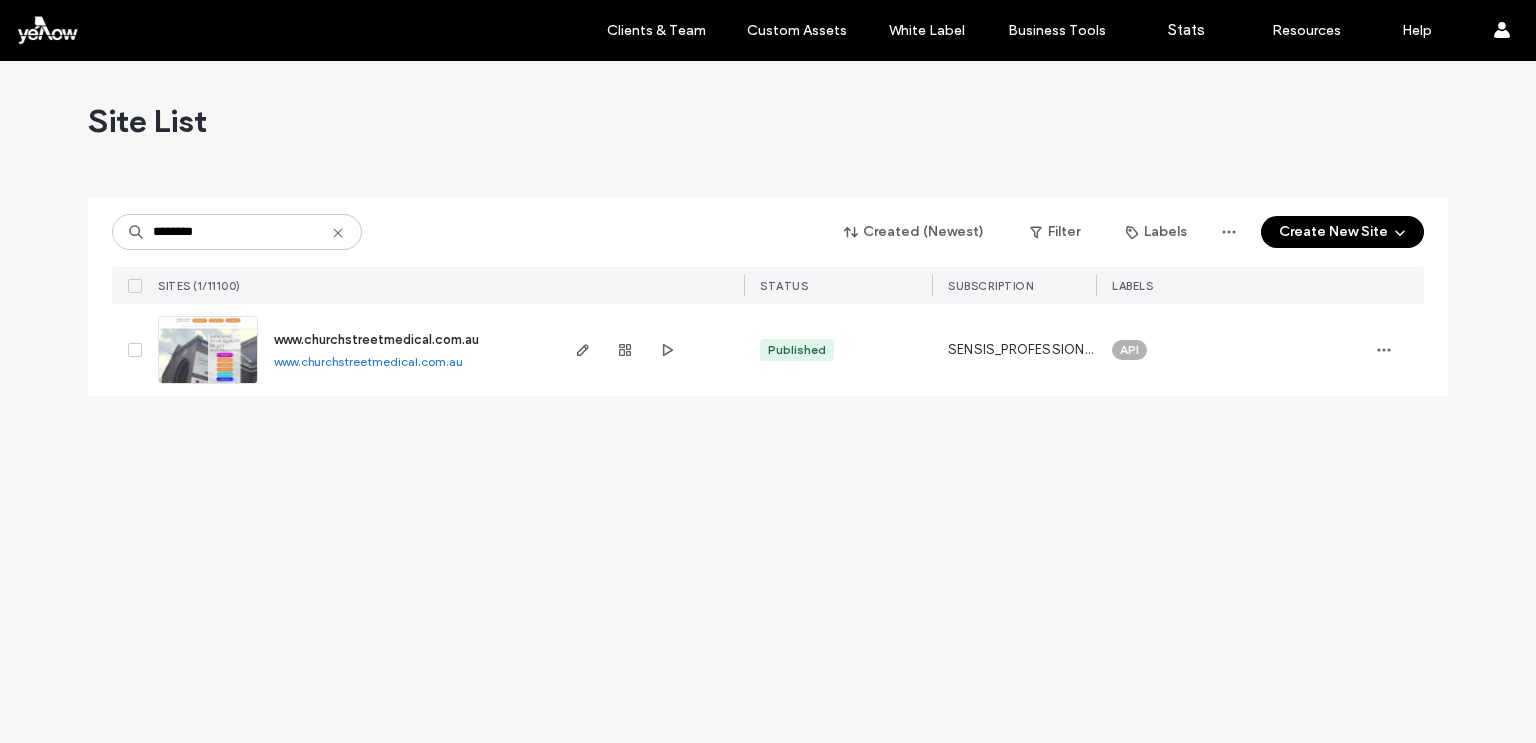 click on "Site List" at bounding box center [768, 121] 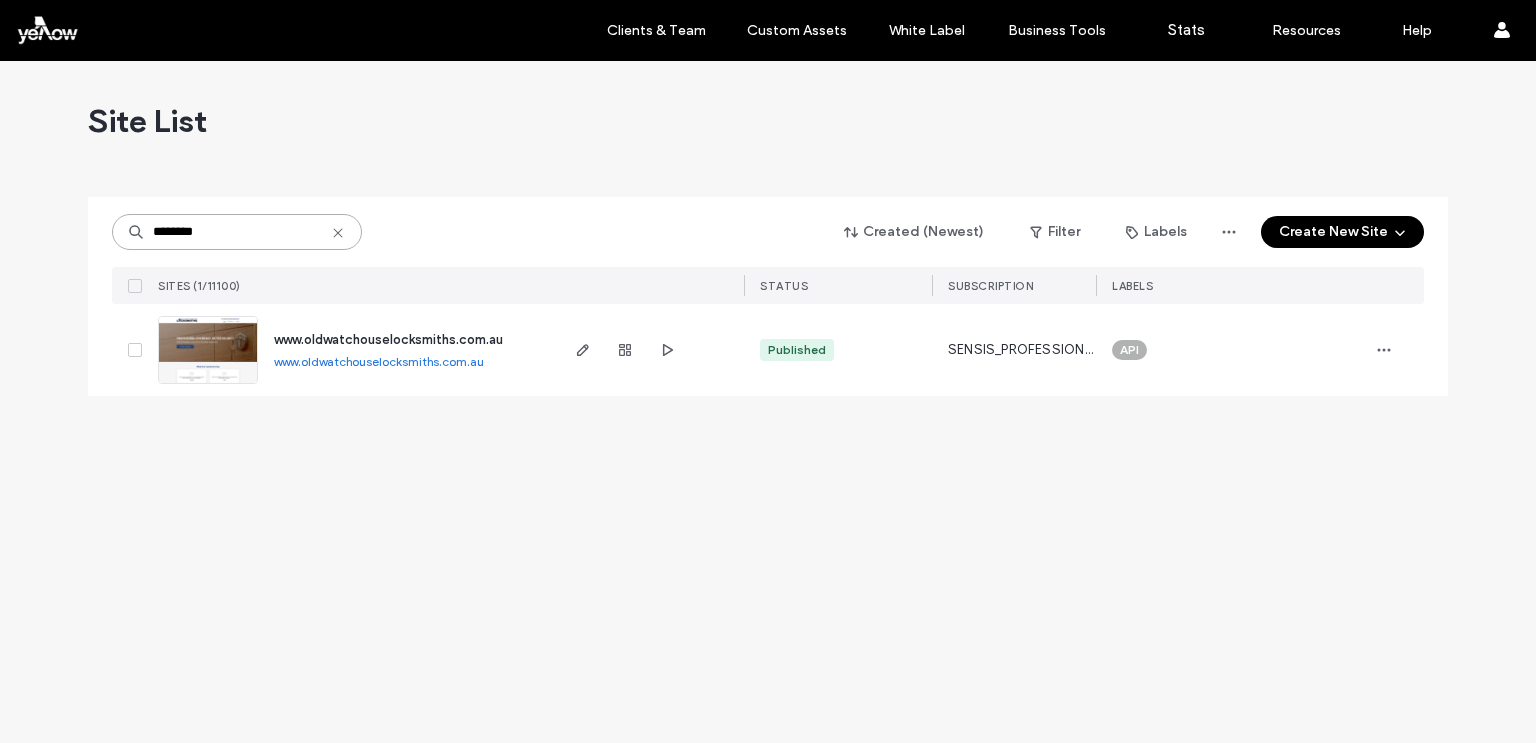 click on "********" at bounding box center (237, 232) 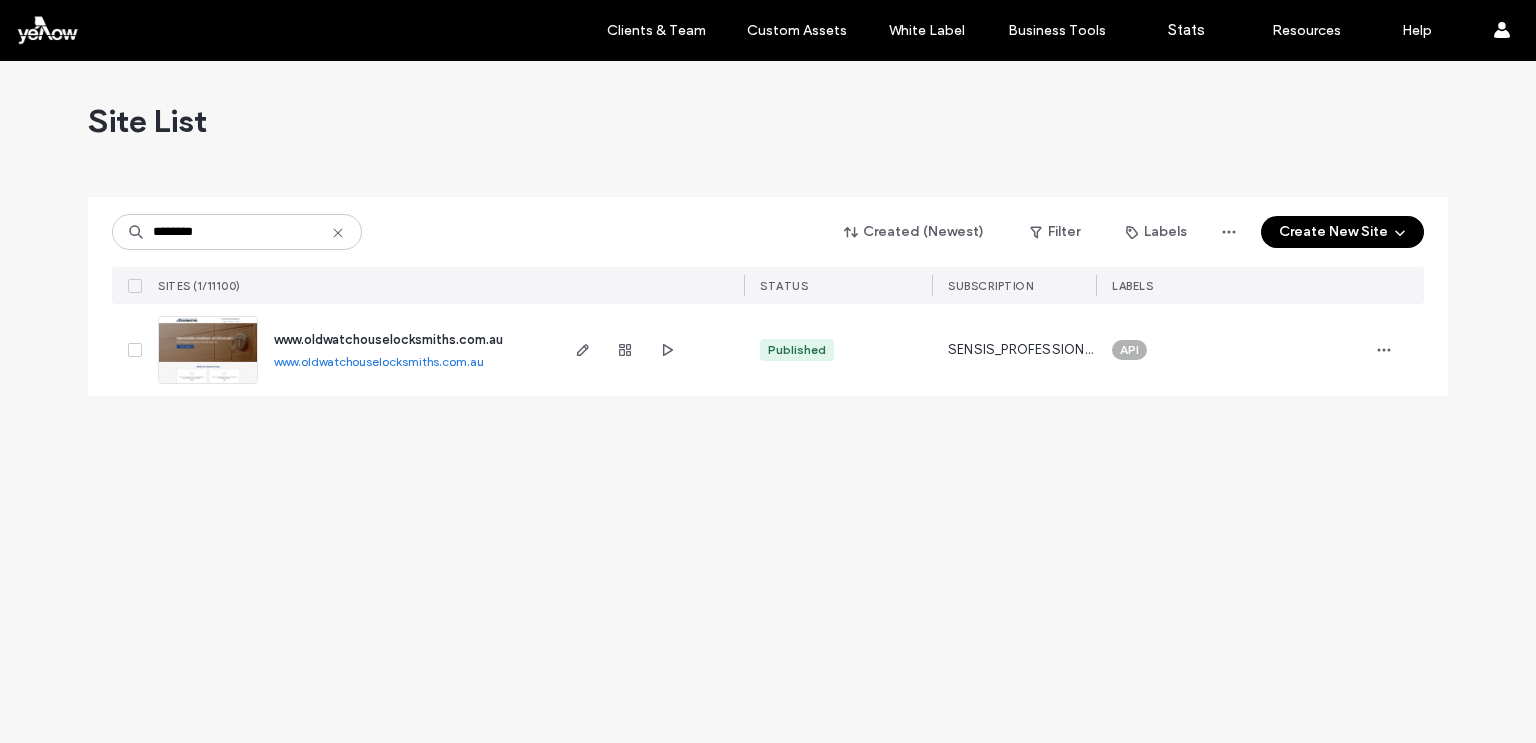 click on "******** Created (Newest) Filter Labels Create New Site" at bounding box center (768, 232) 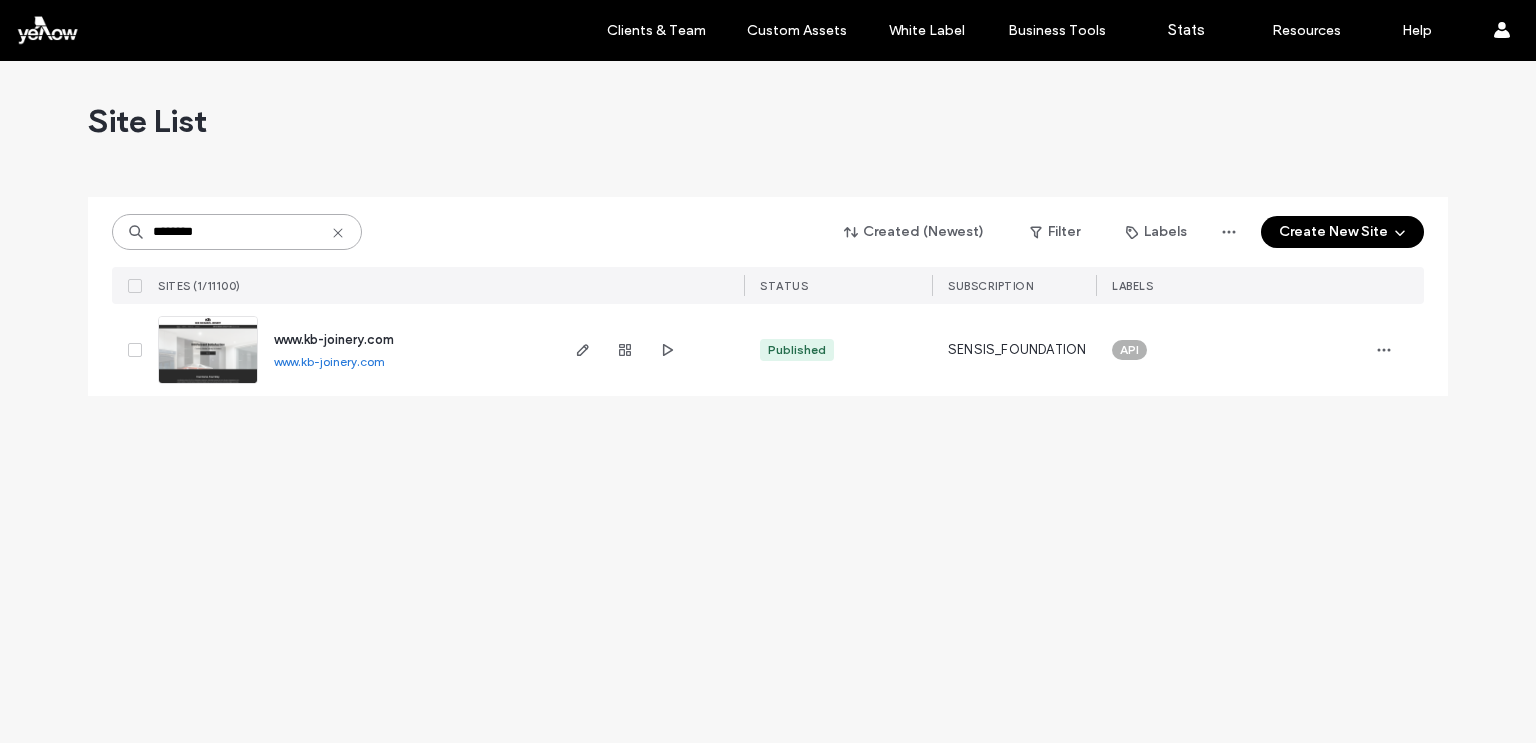 click on "********" at bounding box center [237, 232] 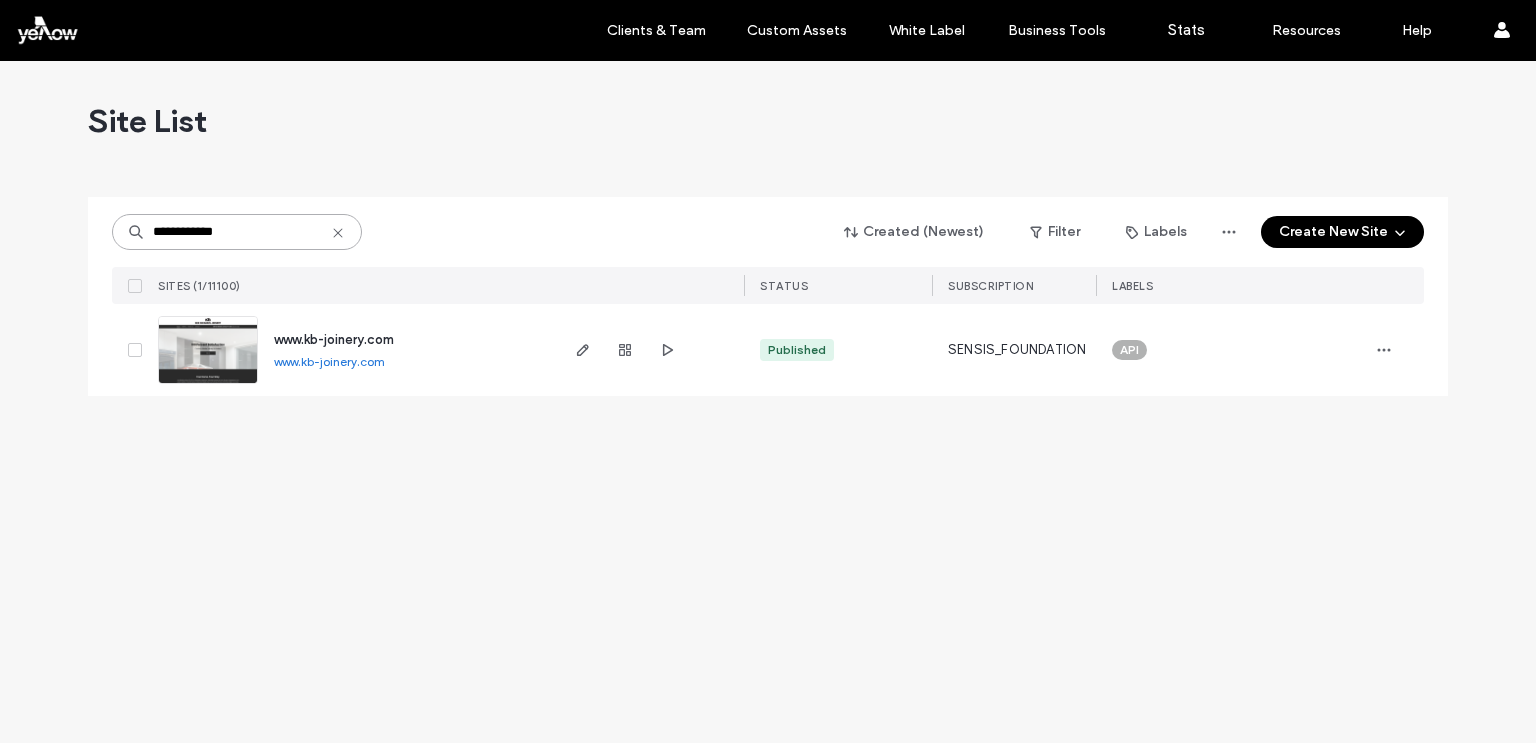 type on "**********" 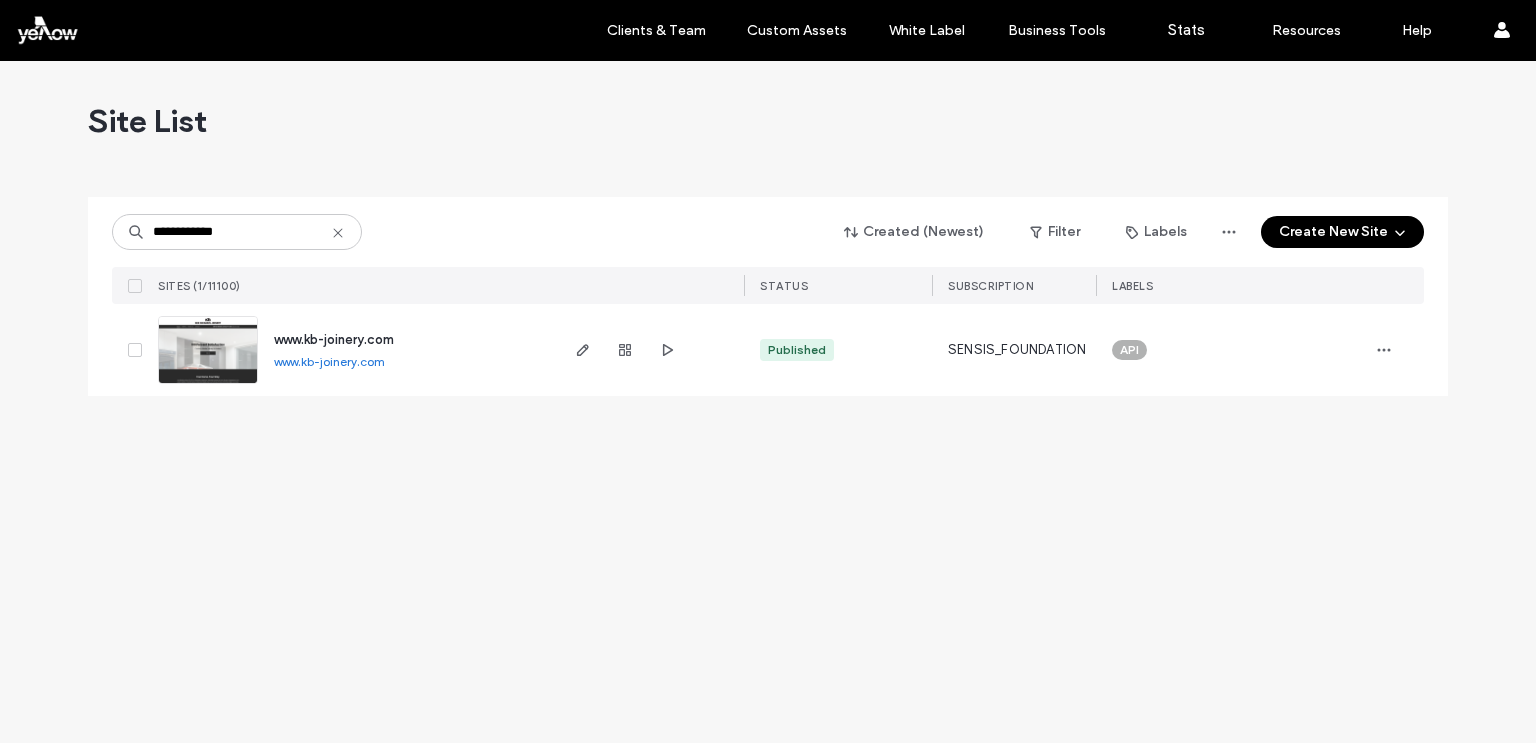 click on "**********" at bounding box center [768, 232] 